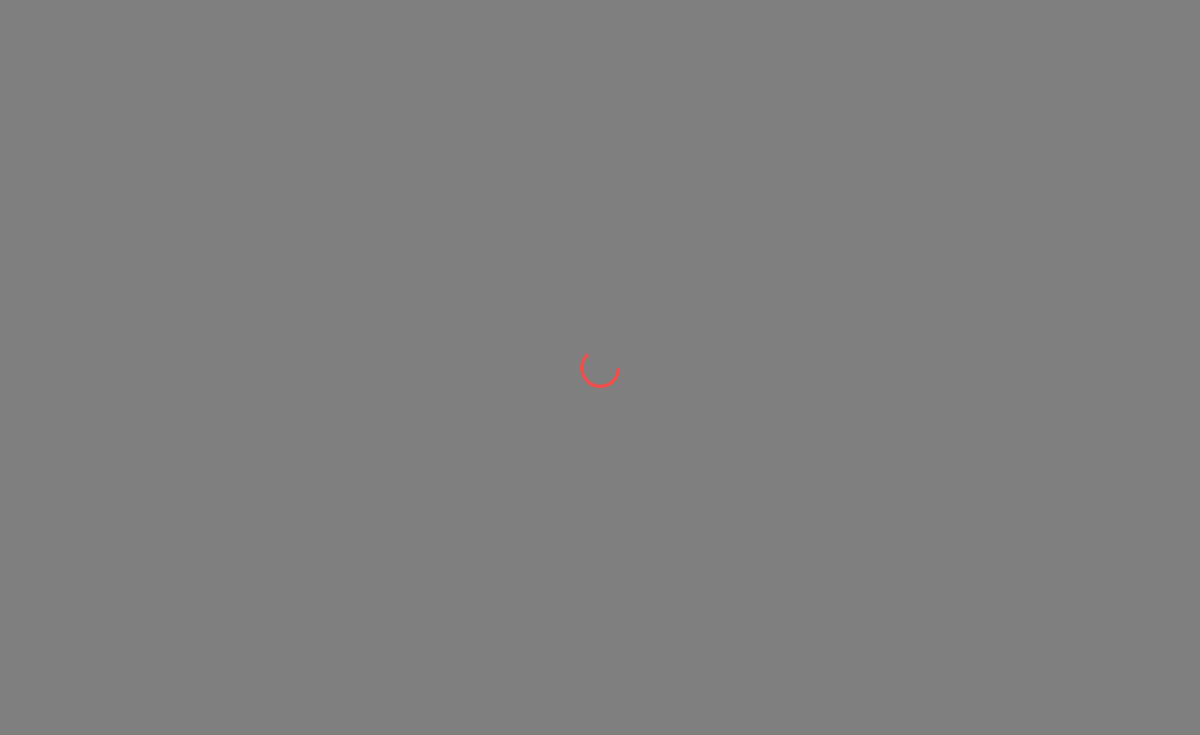 scroll, scrollTop: 0, scrollLeft: 0, axis: both 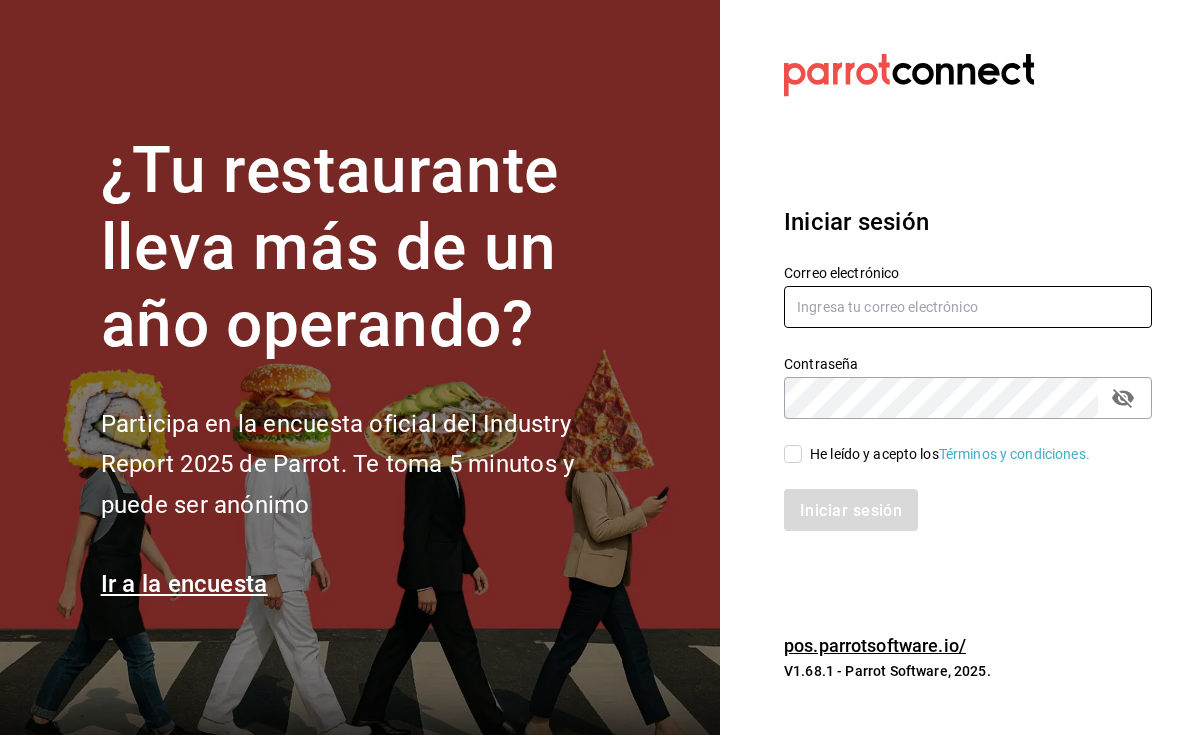 type on "[EMAIL]" 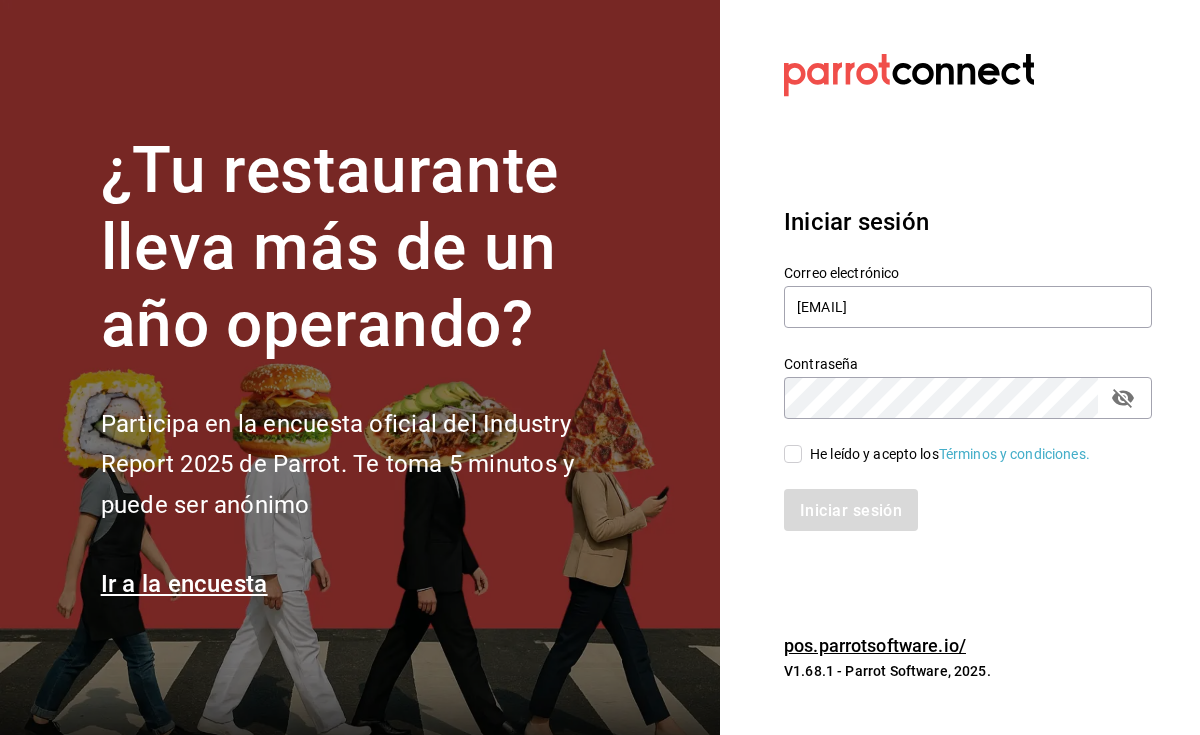 click on "He leído y acepto los  Términos y condiciones." at bounding box center (793, 454) 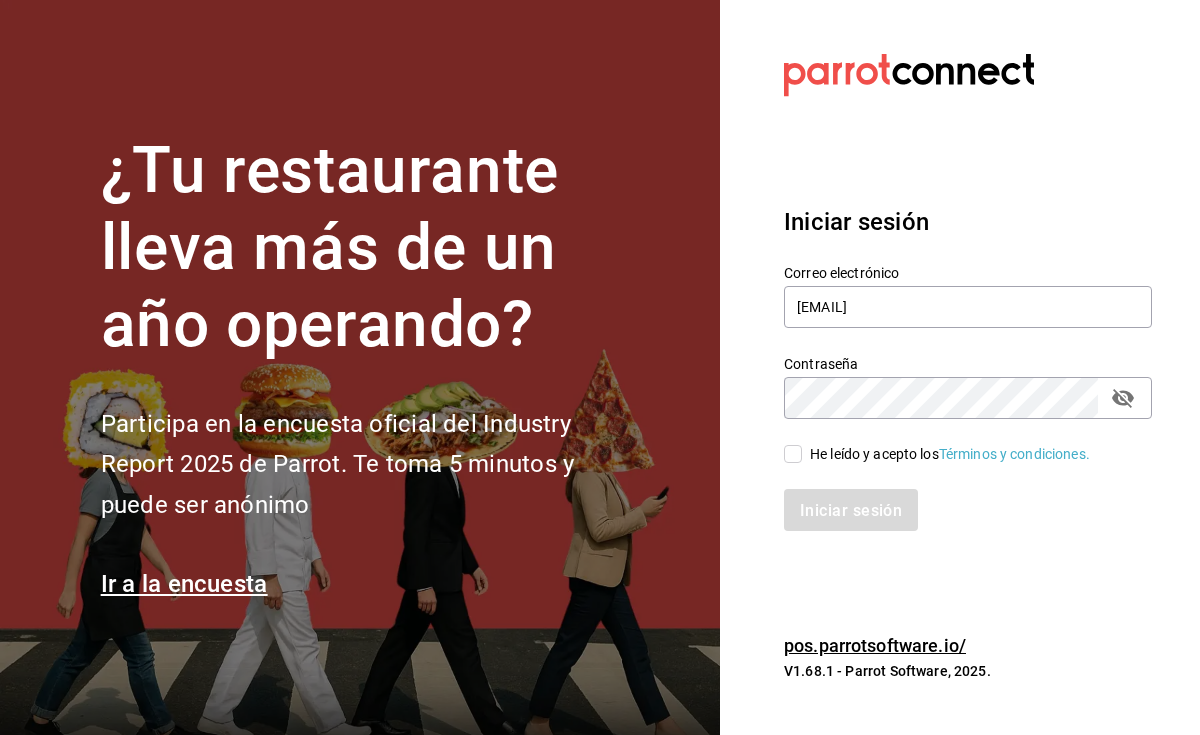 checkbox on "true" 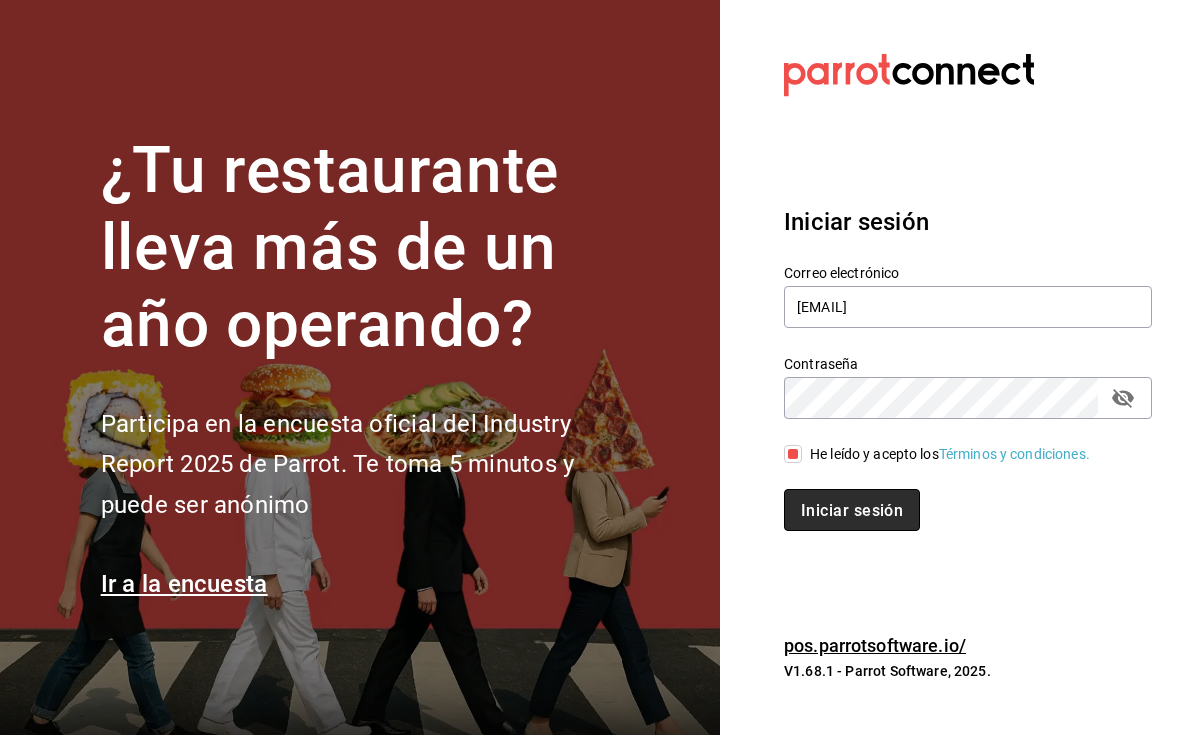 click on "Iniciar sesión" at bounding box center [852, 510] 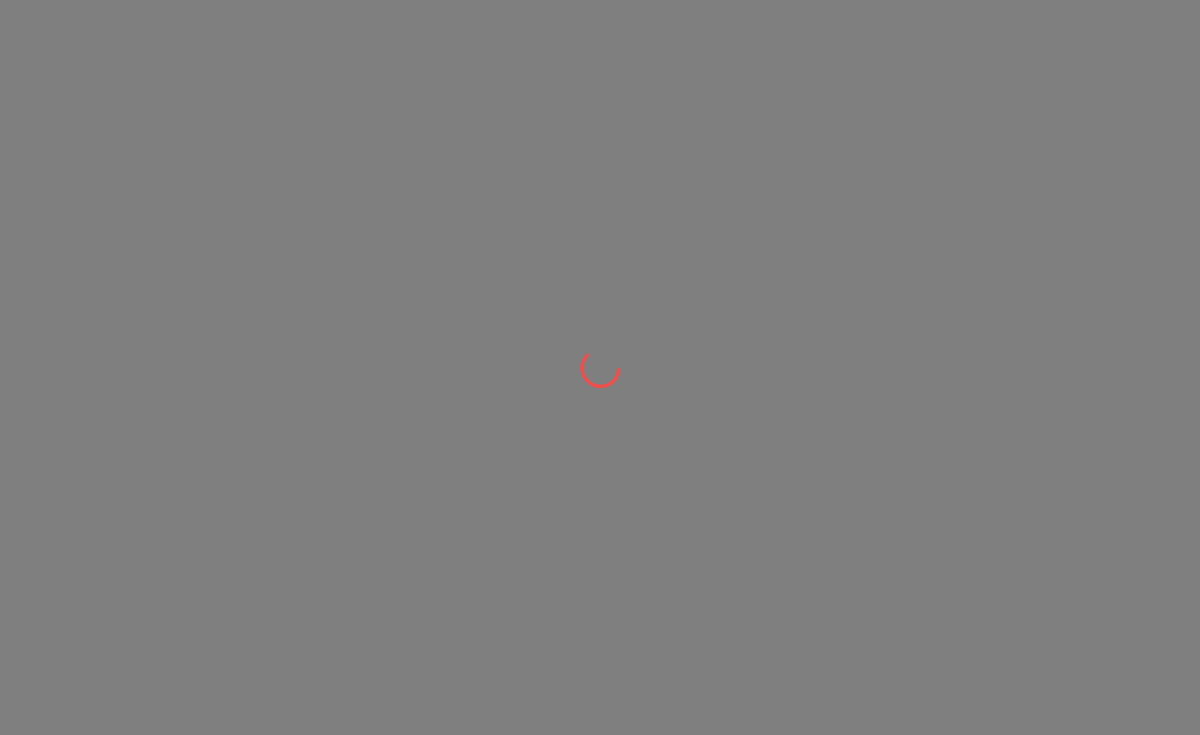 scroll, scrollTop: 0, scrollLeft: 0, axis: both 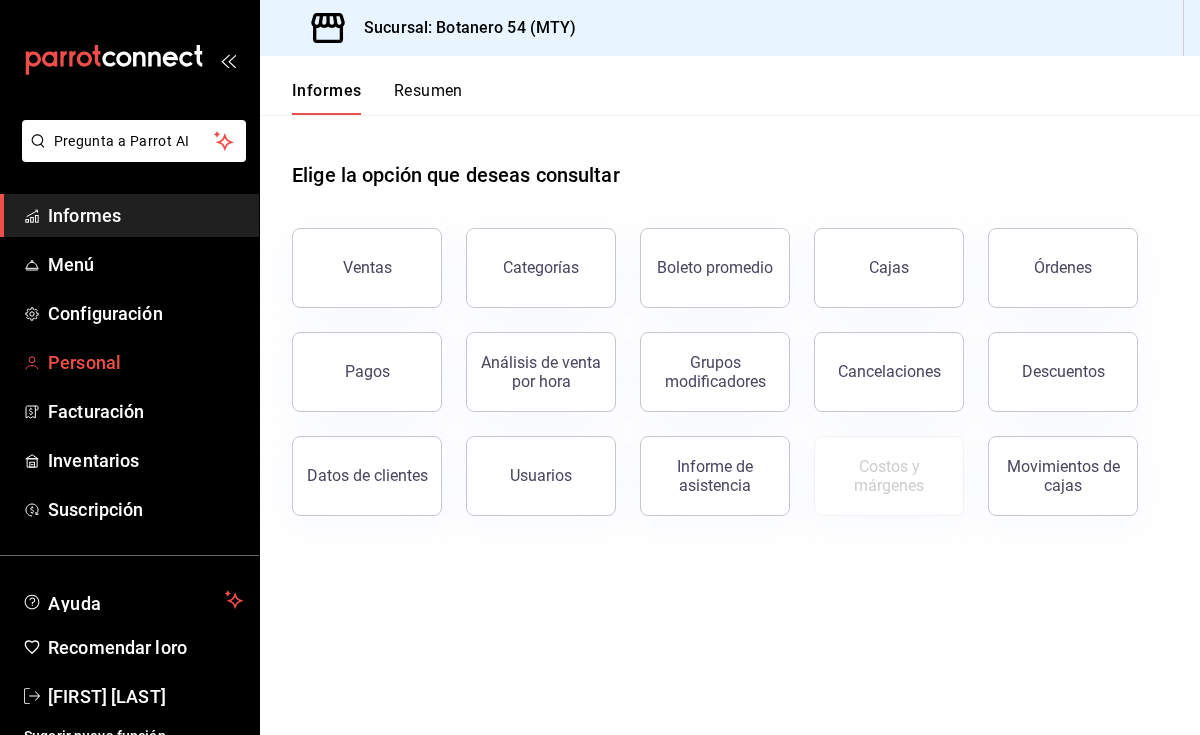 click on "Personal" at bounding box center [84, 362] 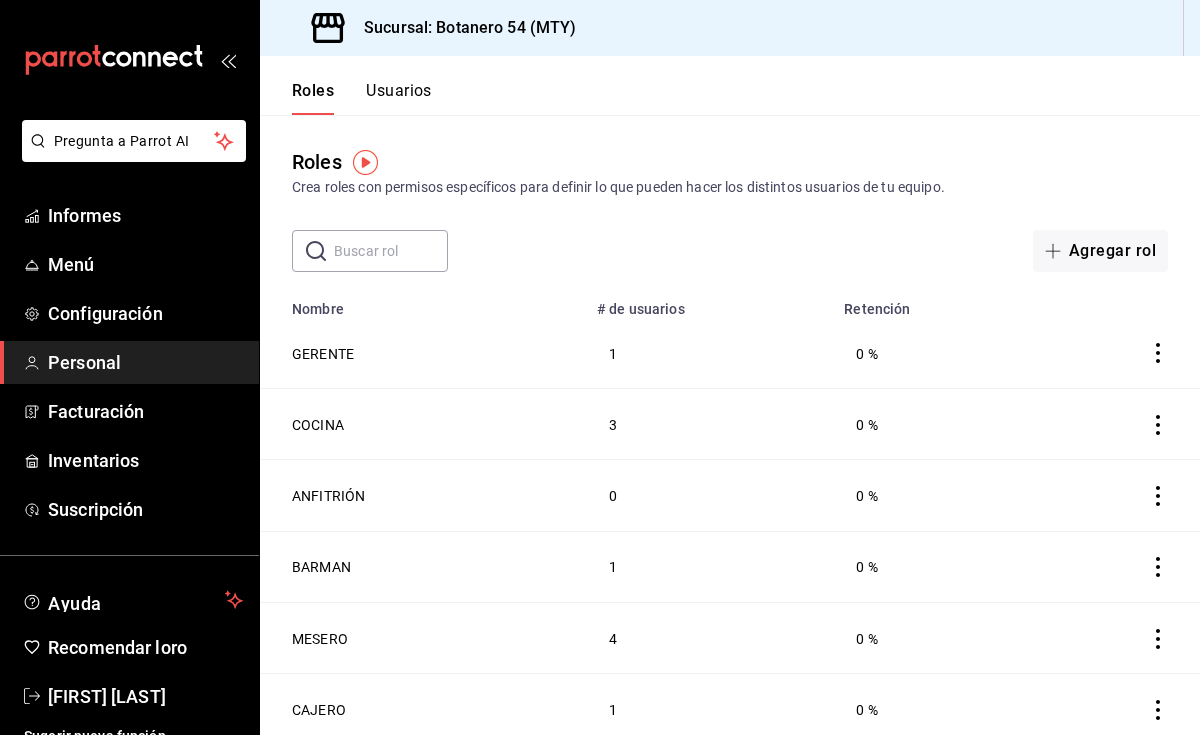 click on "Usuarios" at bounding box center [399, 90] 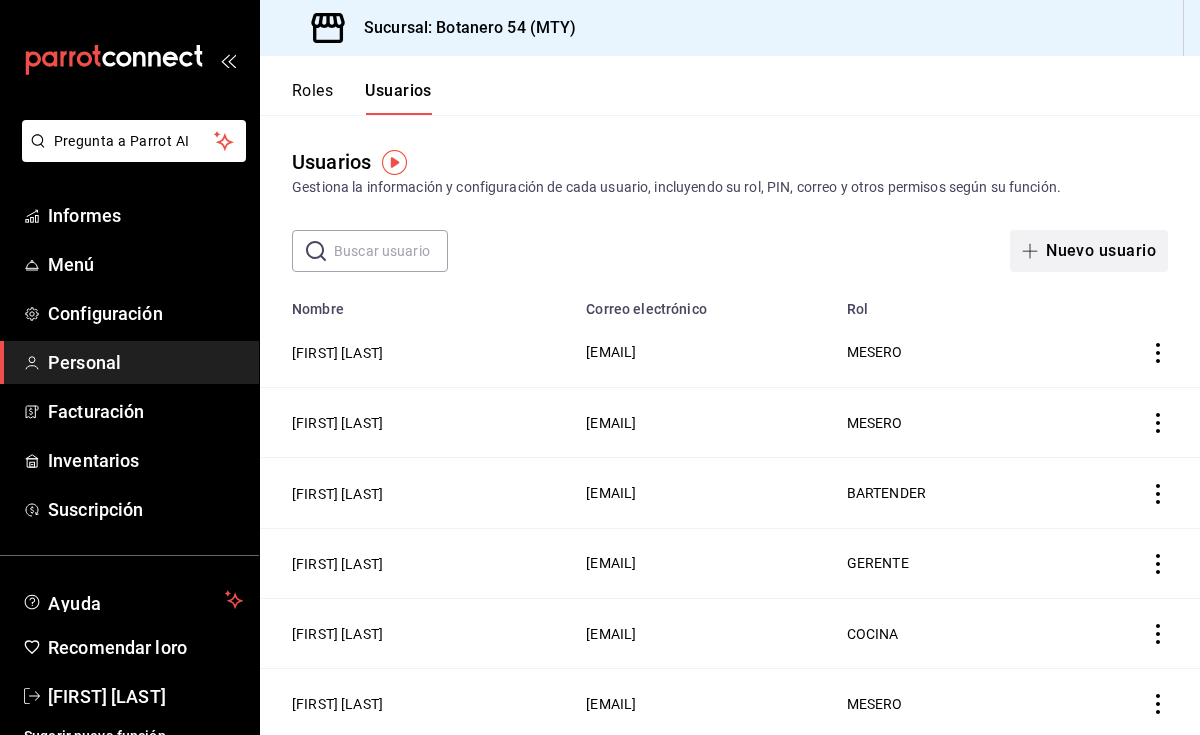 click on "Nuevo usuario" at bounding box center [1101, 250] 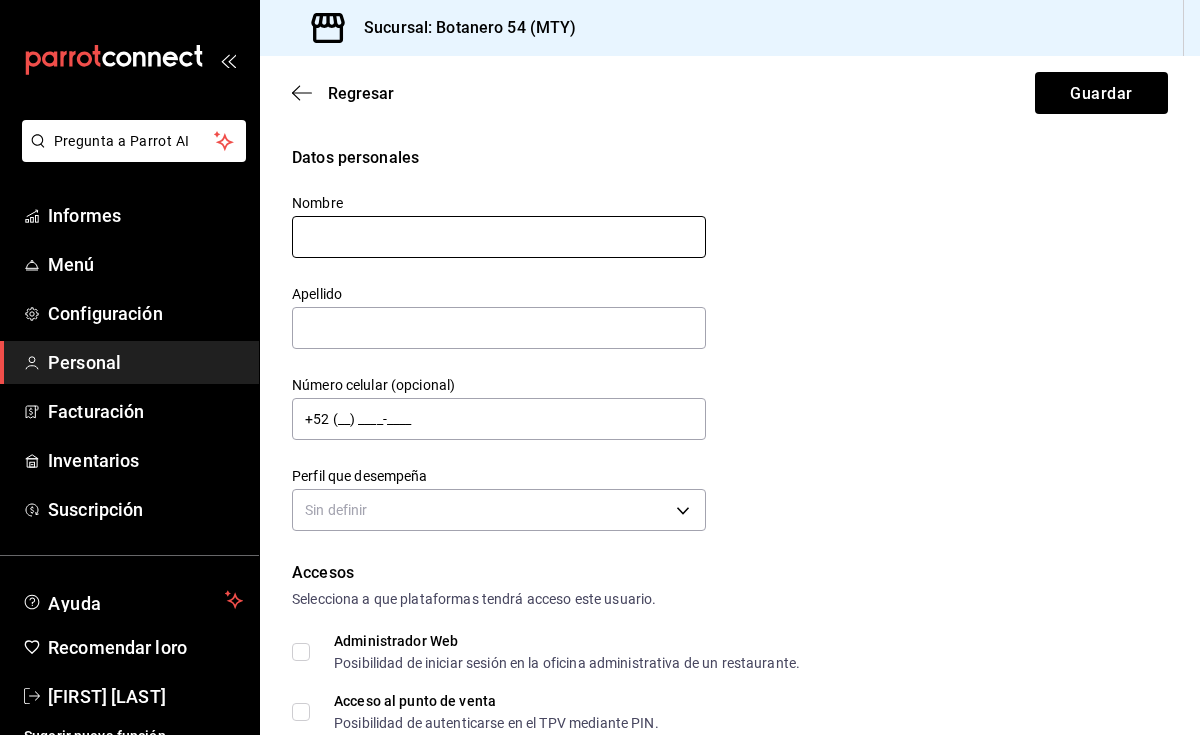 click at bounding box center [499, 237] 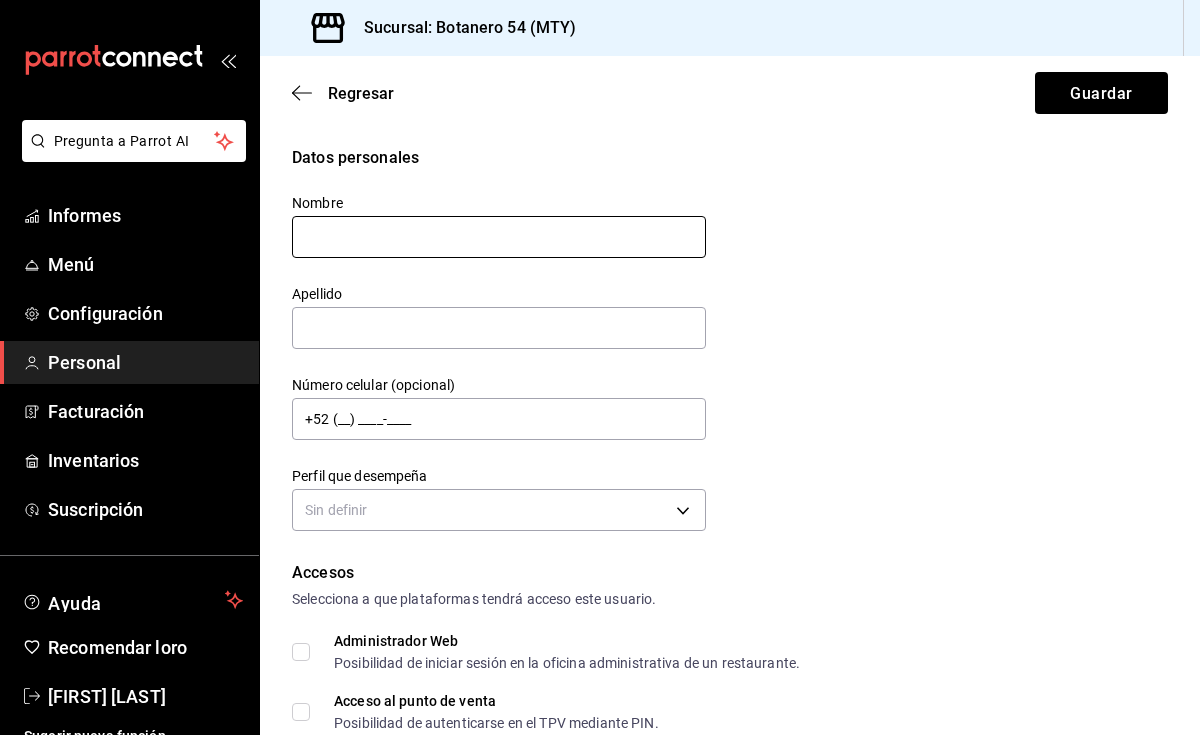 click at bounding box center (499, 237) 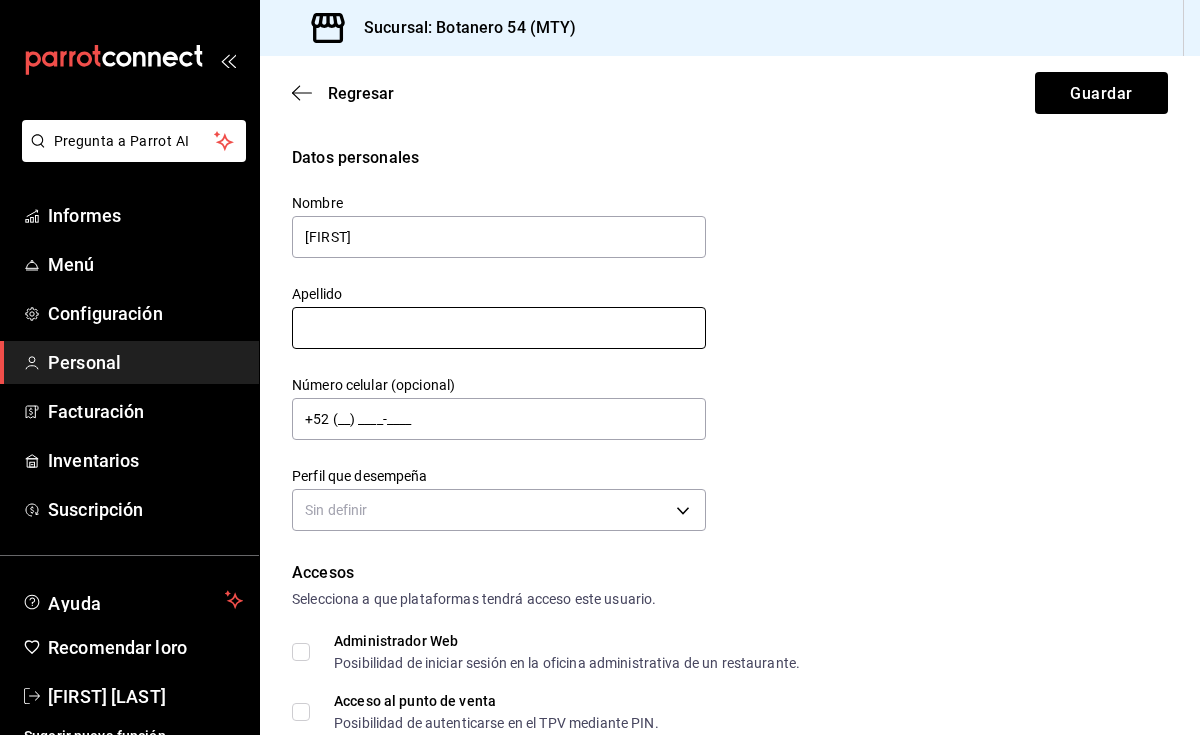 type on "[FIRST]" 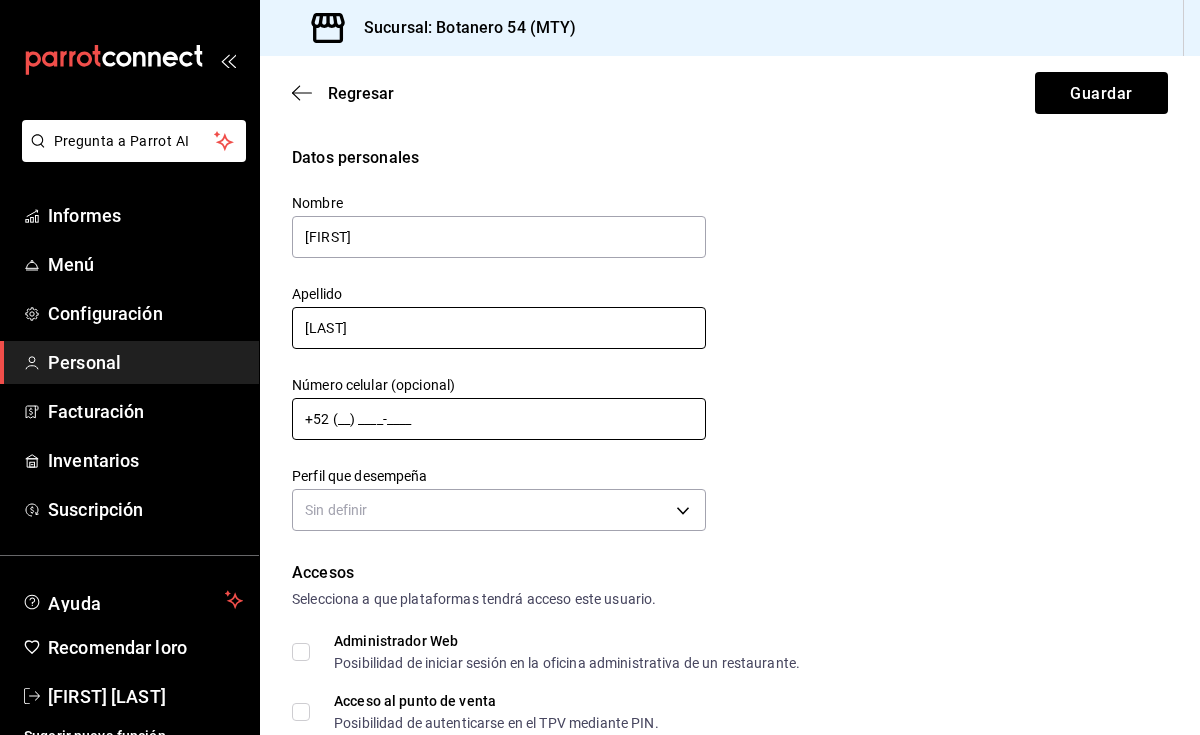 type on "[LAST]" 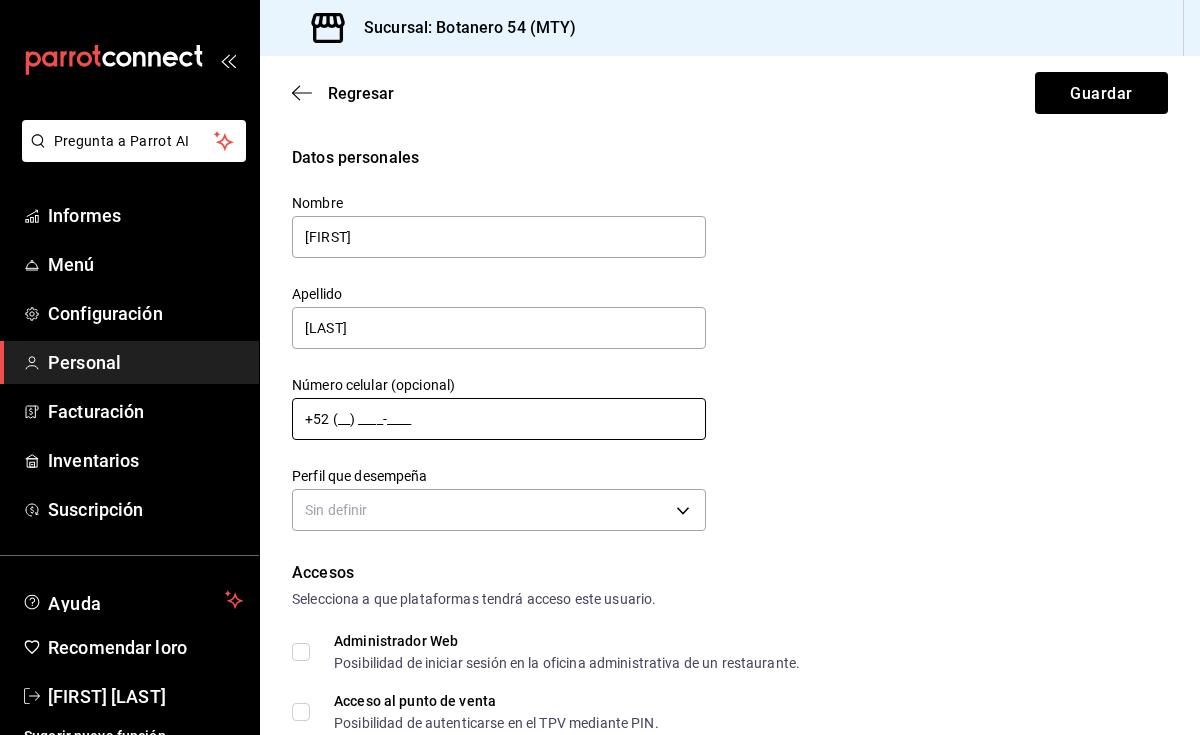 click on "+52 (__) ____-____" at bounding box center [499, 419] 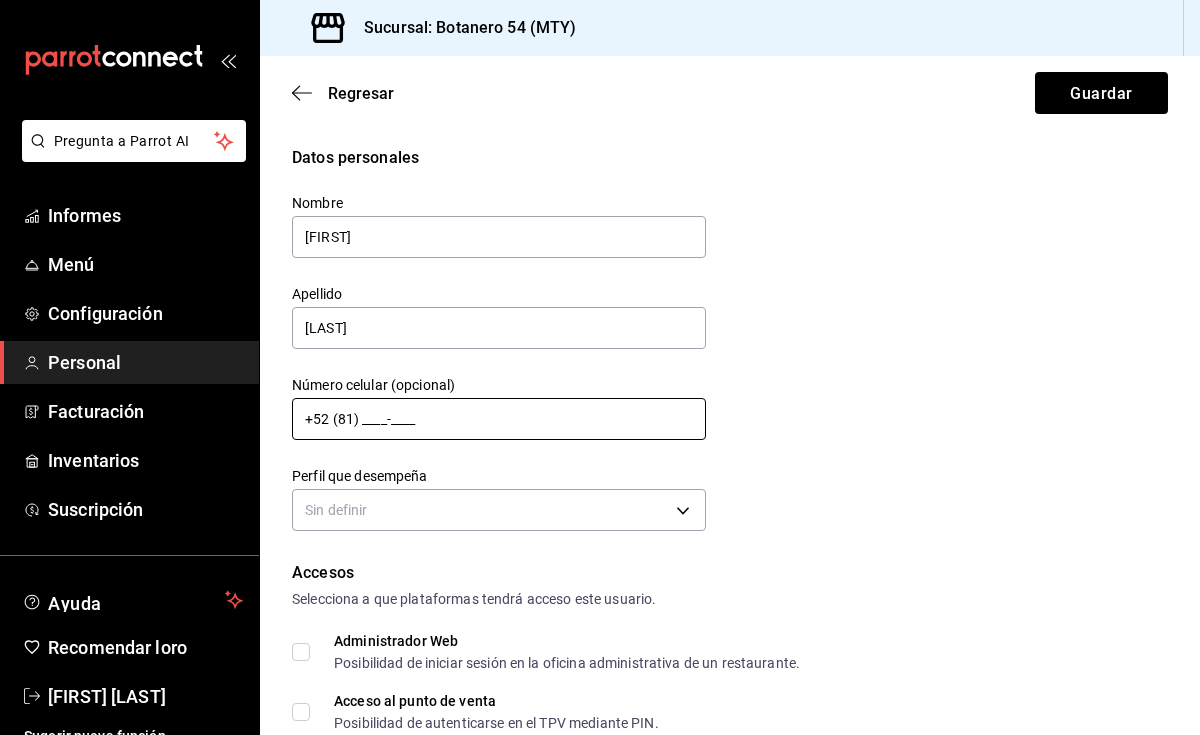 click on "+52 (81) ____-____" at bounding box center [499, 419] 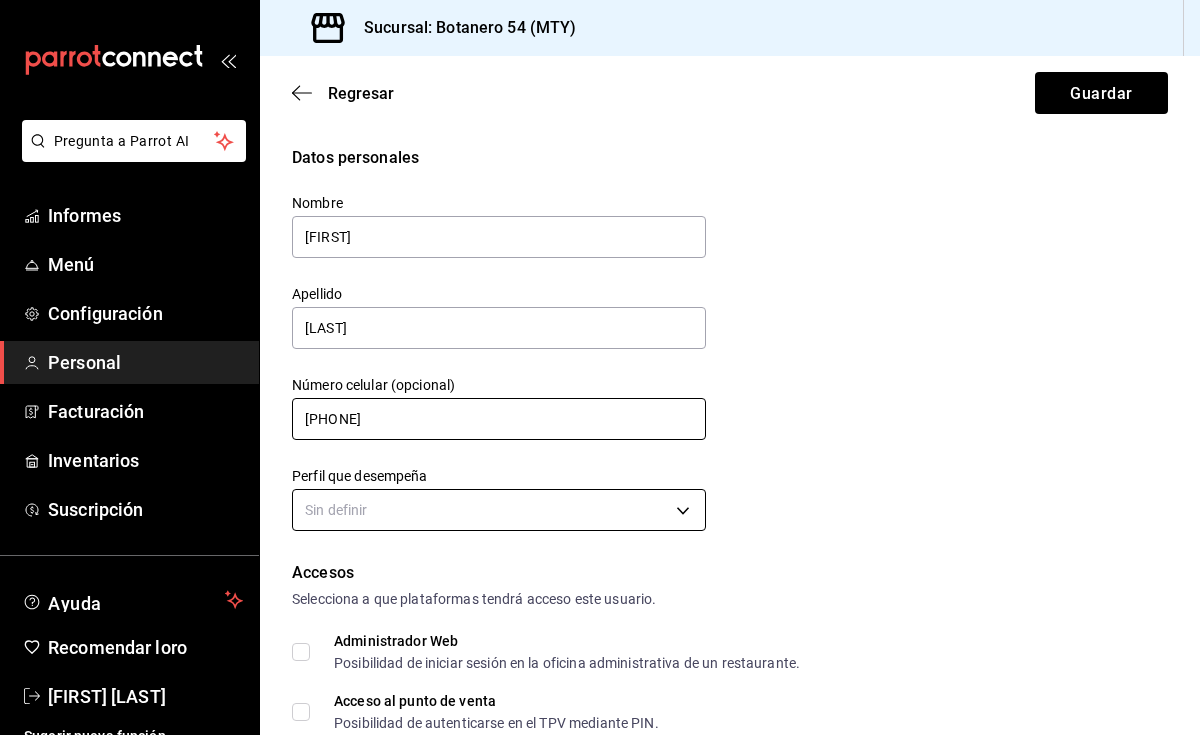 type on "[PHONE]" 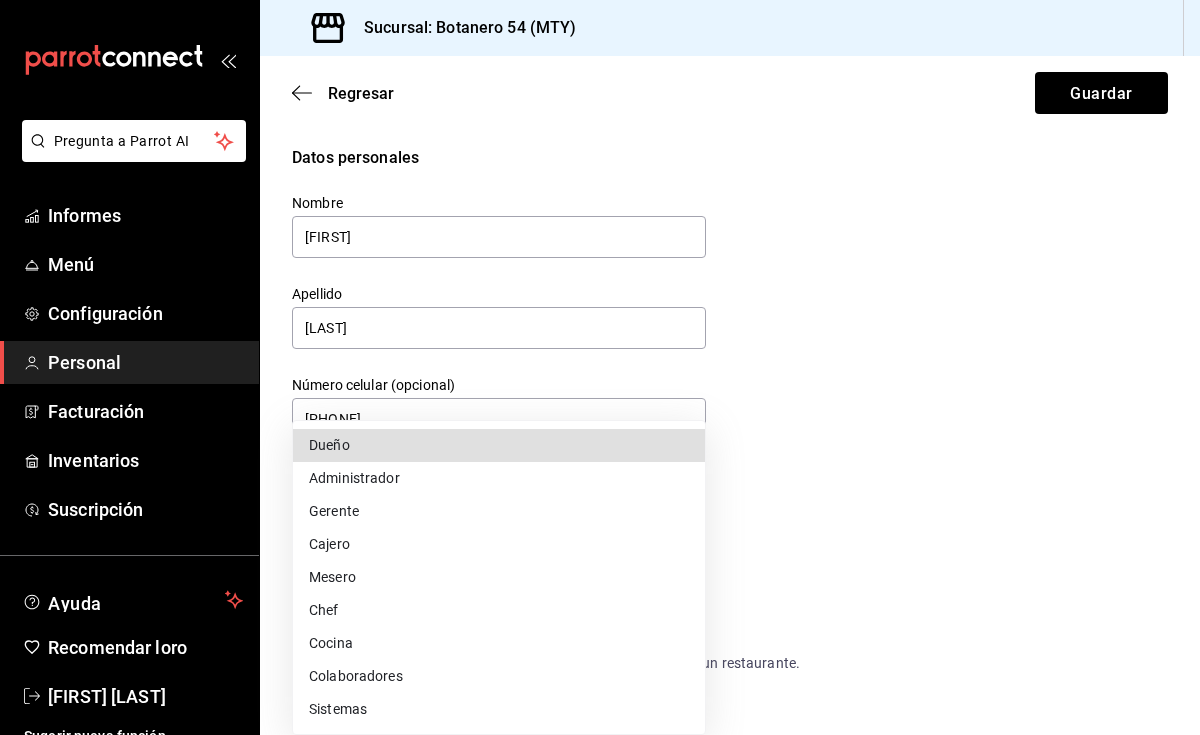 click on "Nombre [FIRST] Apellido [LAST] Número celular (opcional) [PHONE] Perfil que desempeña Sin definir Accesos Selecciona a que plataformas tendrá acceso este usuario. Administrador Web Posibilidad de iniciar sesión en la oficina administrativa de un restaurante. Acceso al punto de venta Posibilidad de autenticarse en el TPV mediante PIN. Iniciar sesión en terminal (correo electrónico o QR) Los usuarios podrán iniciar sesión y aceptar términos y condiciones en la terminal. Acceso al uso de la terminal Los usuarios podrán acceder y utilizar la terminal para visualizar y procesar pagos de sus órdenes. Correo electrónico Se volverá obligatorio al tener ciertos accesos activados. Contraseña Contraseña Repetir contraseña Repetir contraseña ALFILER" at bounding box center [600, 367] 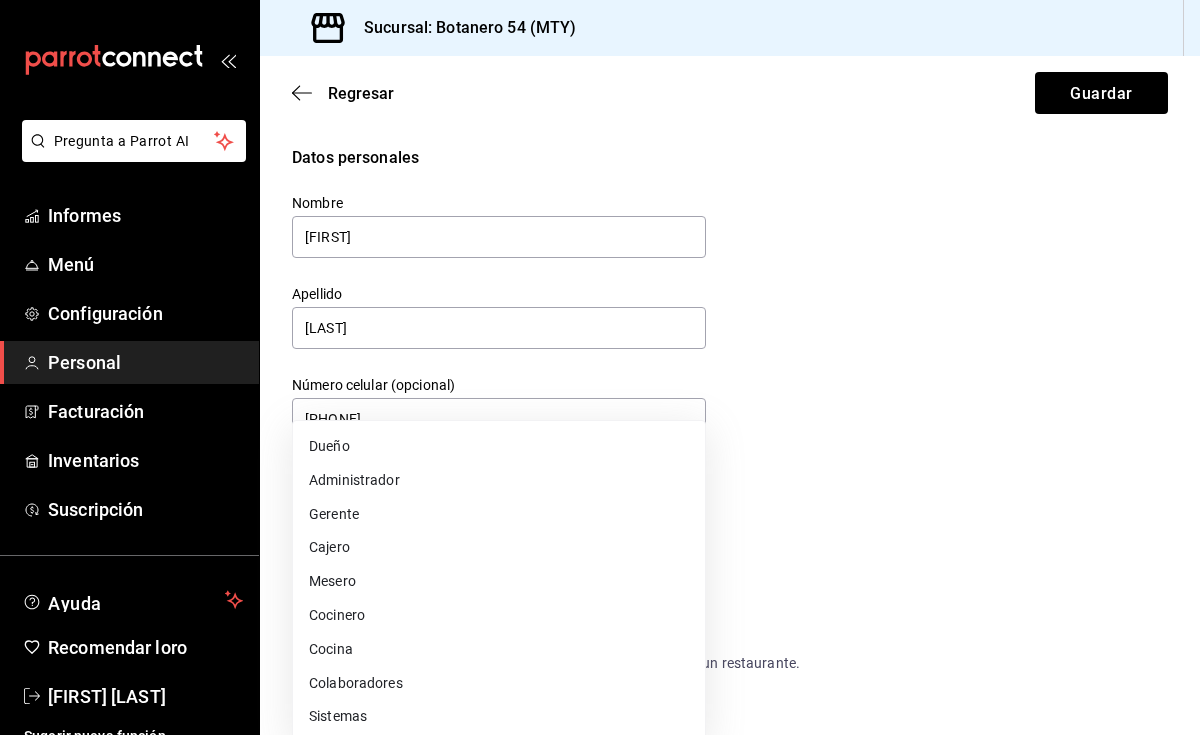 click on "Administrador" at bounding box center (499, 480) 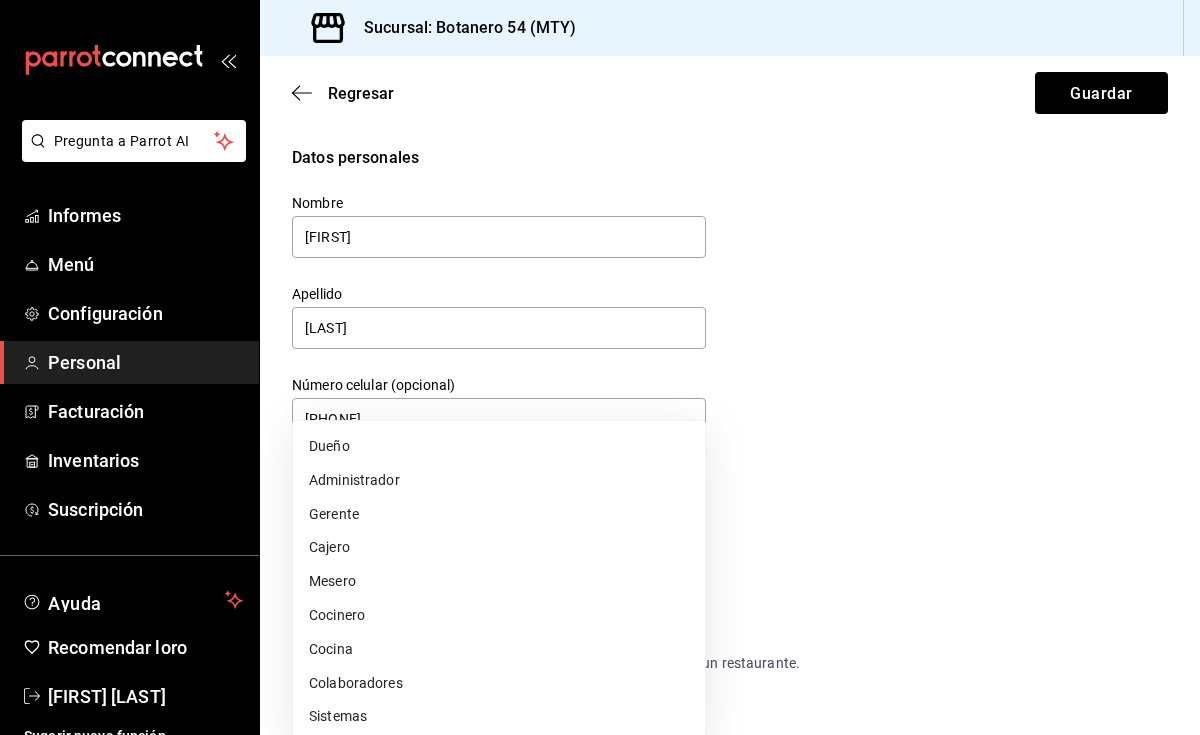type on "ADMIN" 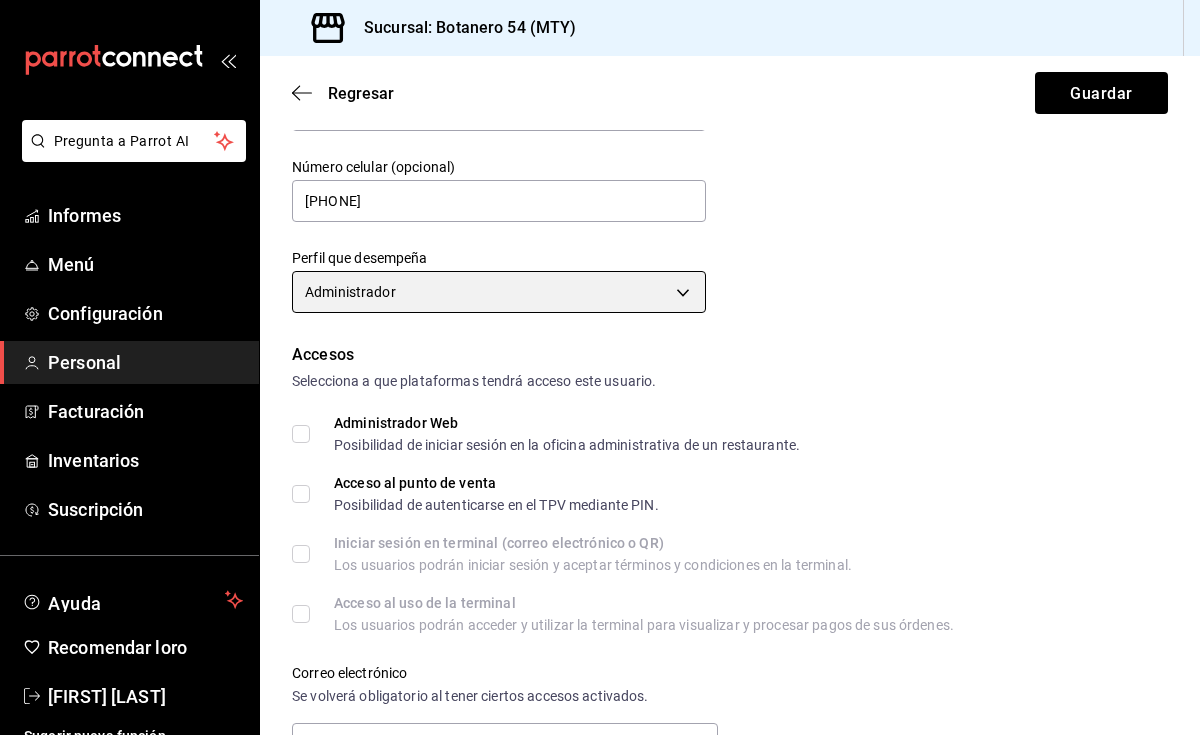 scroll, scrollTop: 265, scrollLeft: 0, axis: vertical 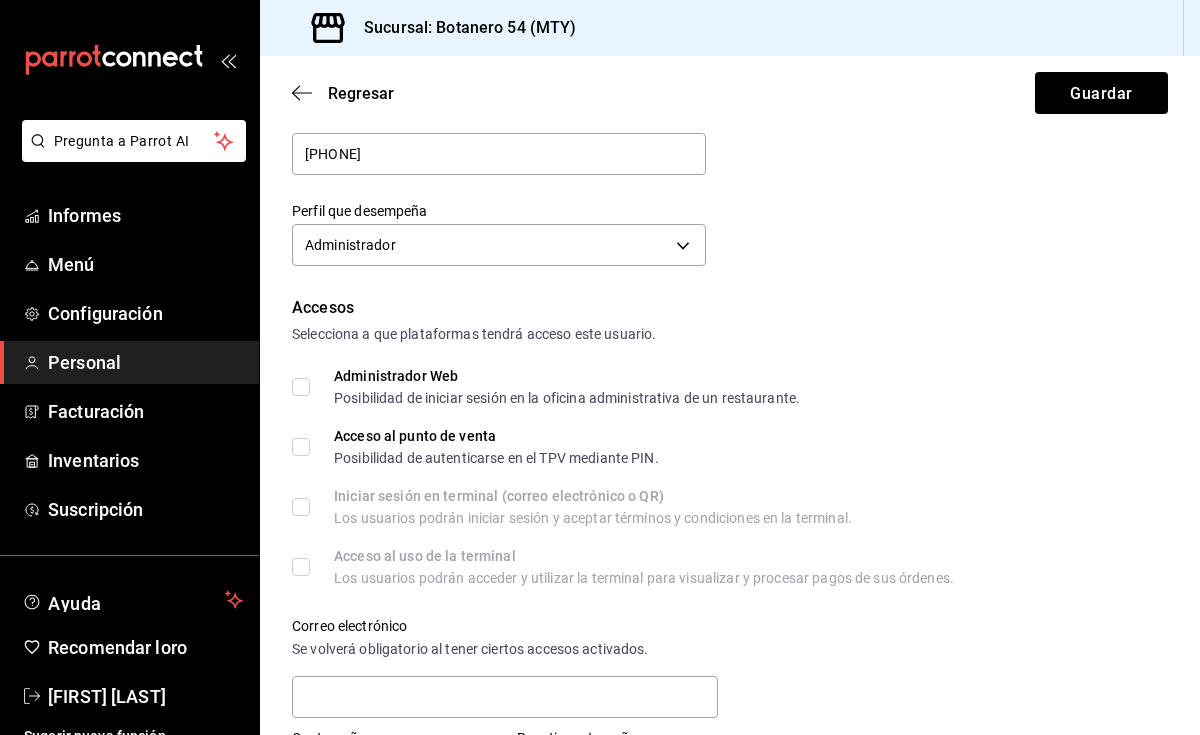 click on "Administrador Web Posibilidad de iniciar sesión en la oficina administrativa de un restaurante." at bounding box center (301, 387) 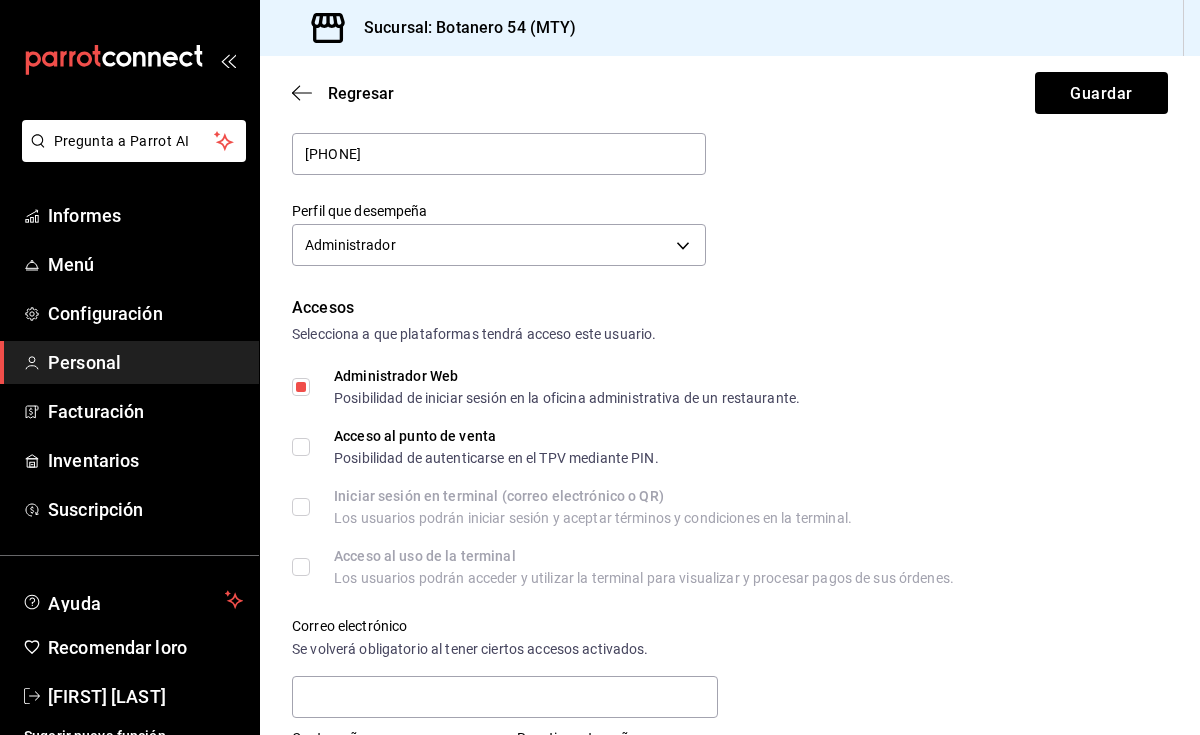 click on "Acceso al punto de venta Posibilidad de autenticarse en el TPV mediante PIN." at bounding box center (301, 447) 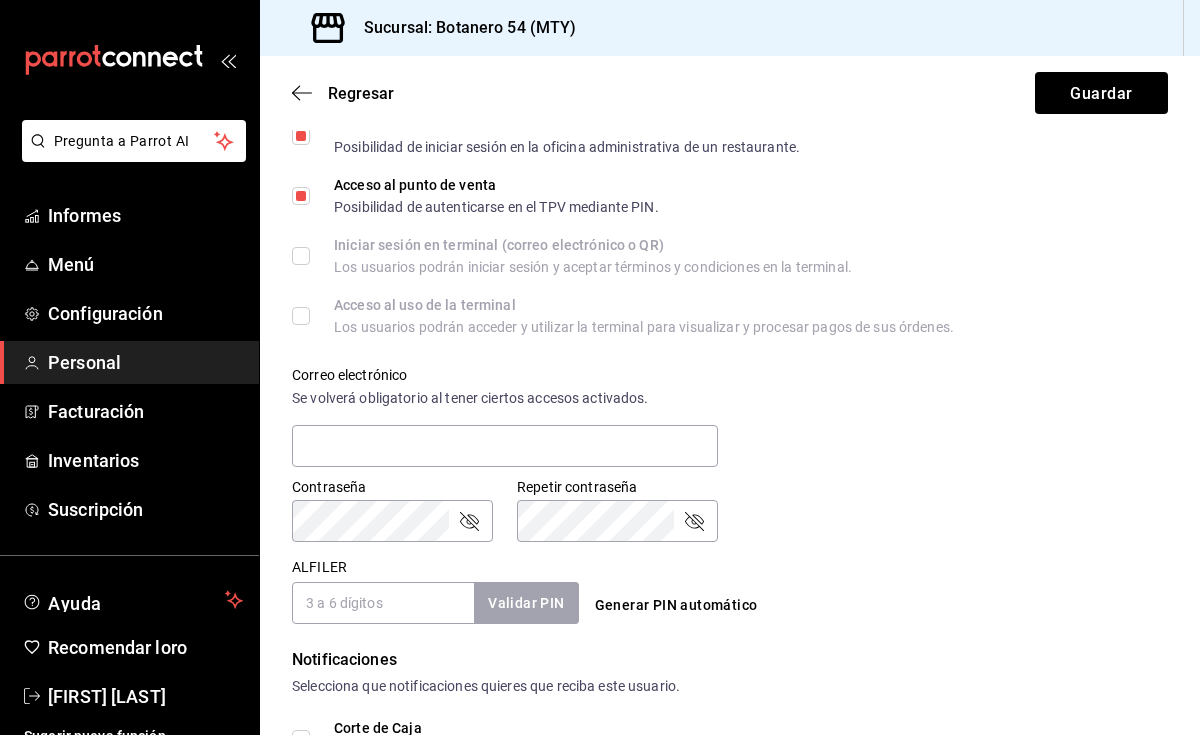 scroll, scrollTop: 526, scrollLeft: 0, axis: vertical 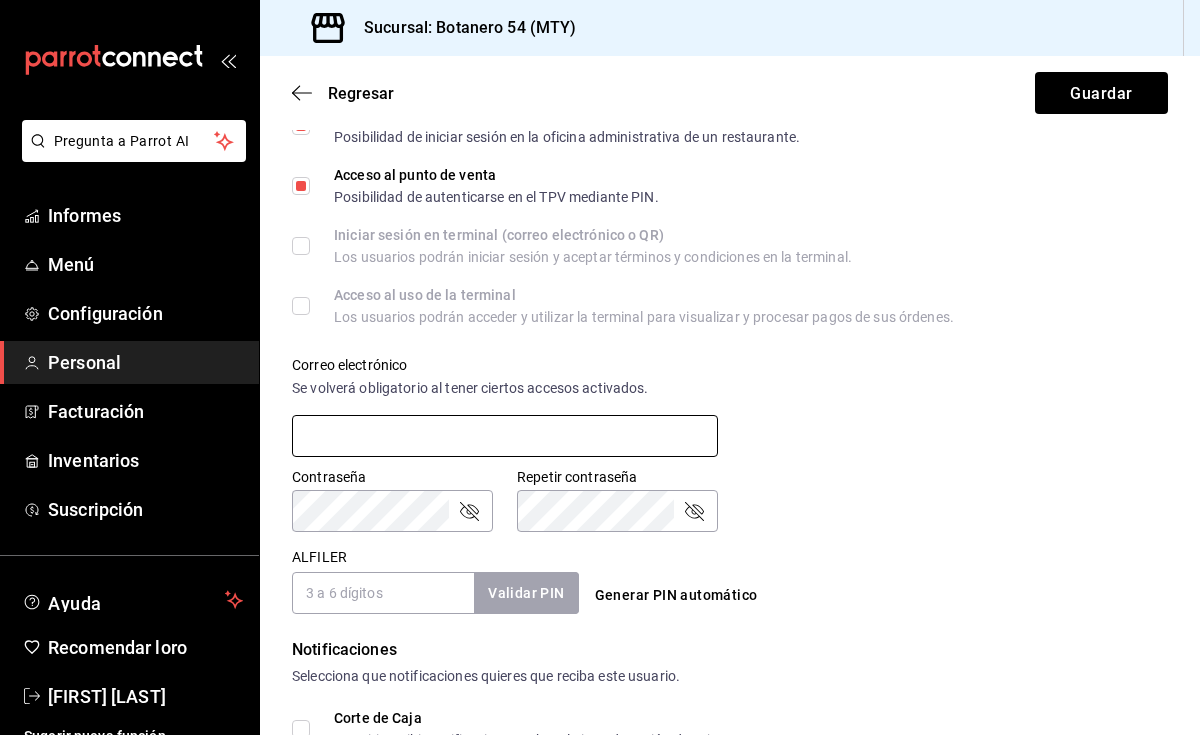 click at bounding box center [505, 436] 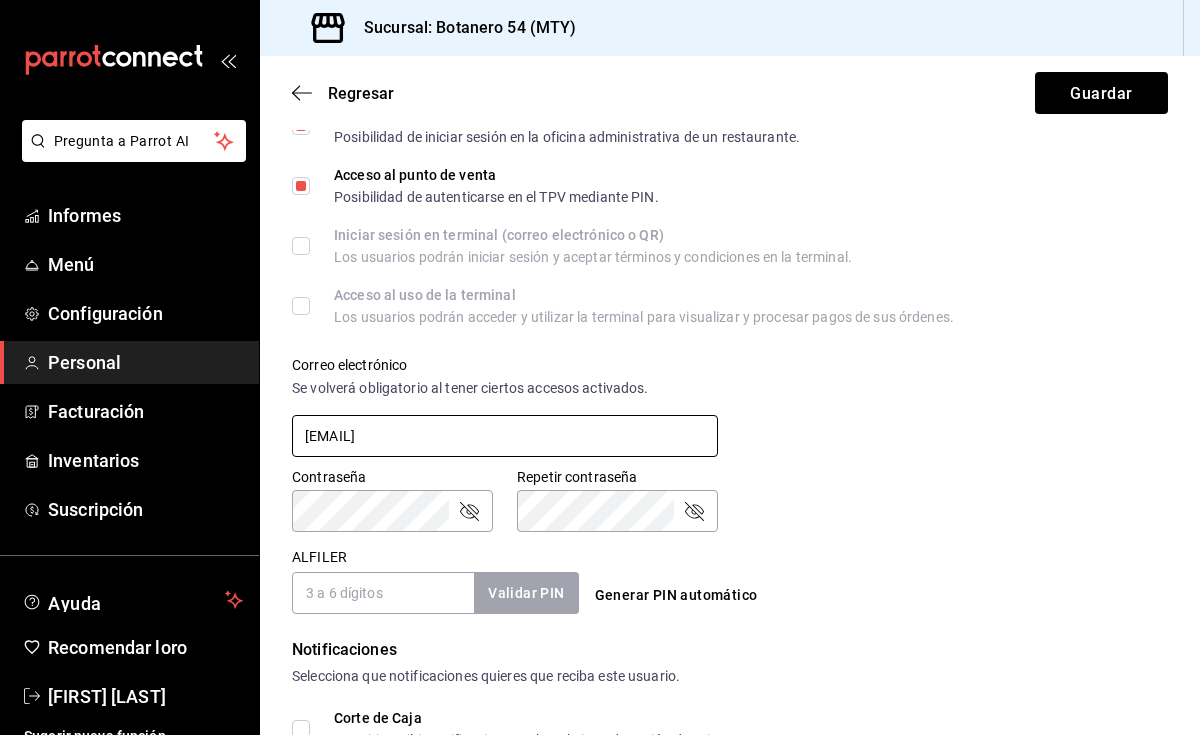 type on "[EMAIL]" 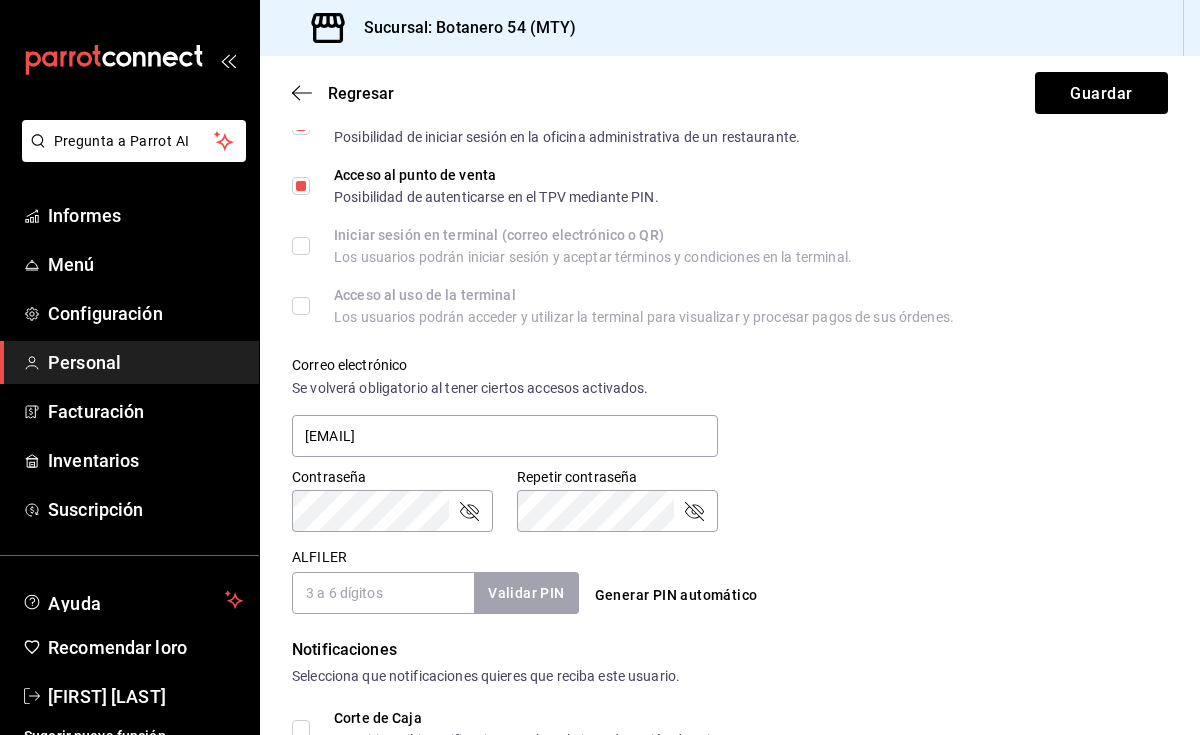 click 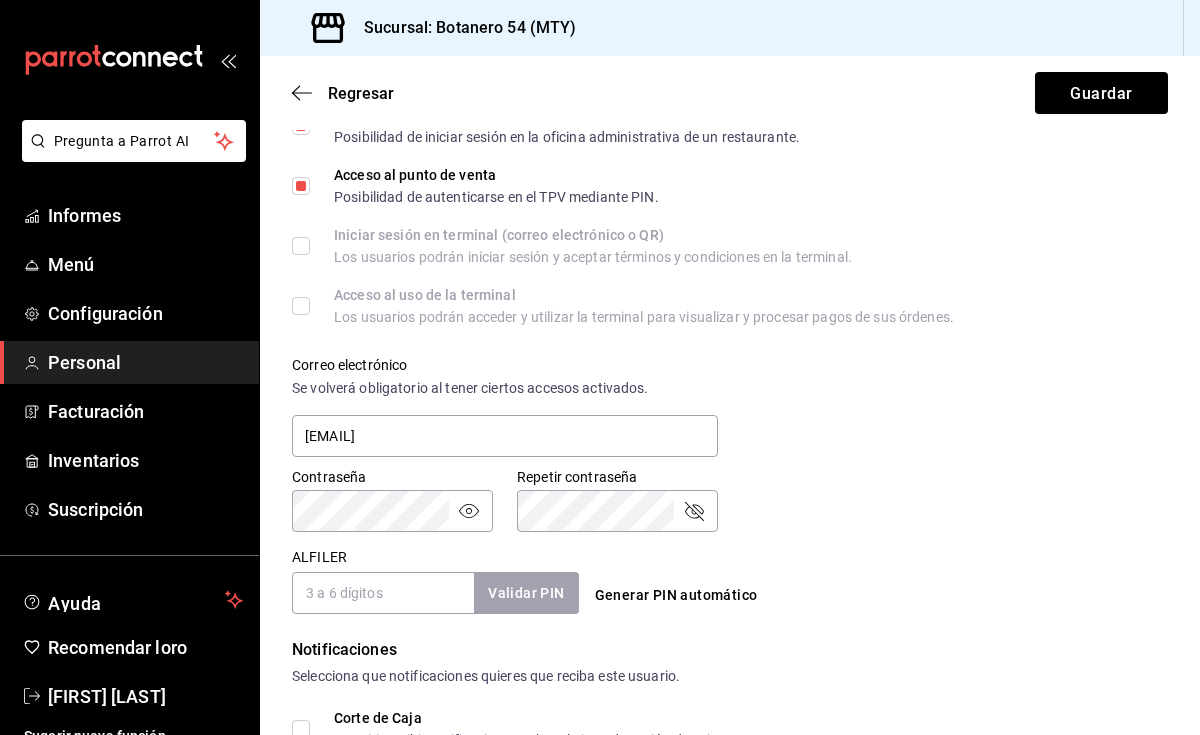 click on "ALFILER" at bounding box center (383, 593) 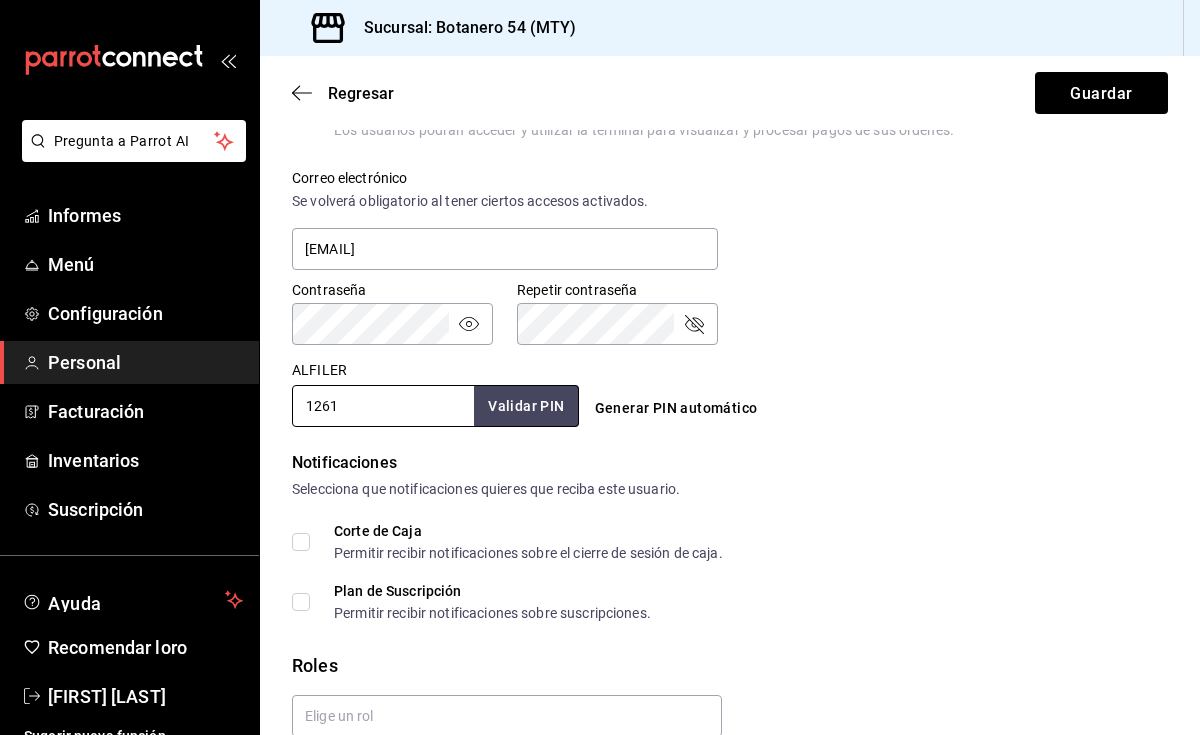 scroll, scrollTop: 729, scrollLeft: 0, axis: vertical 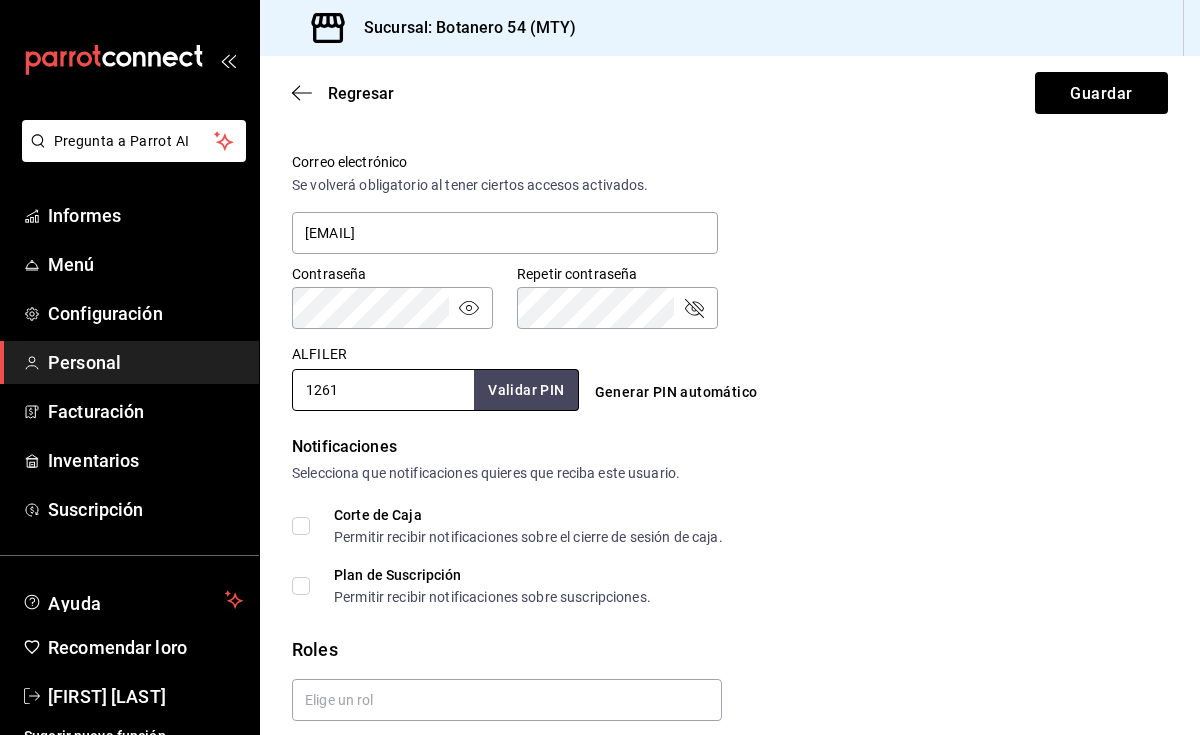 type on "1261" 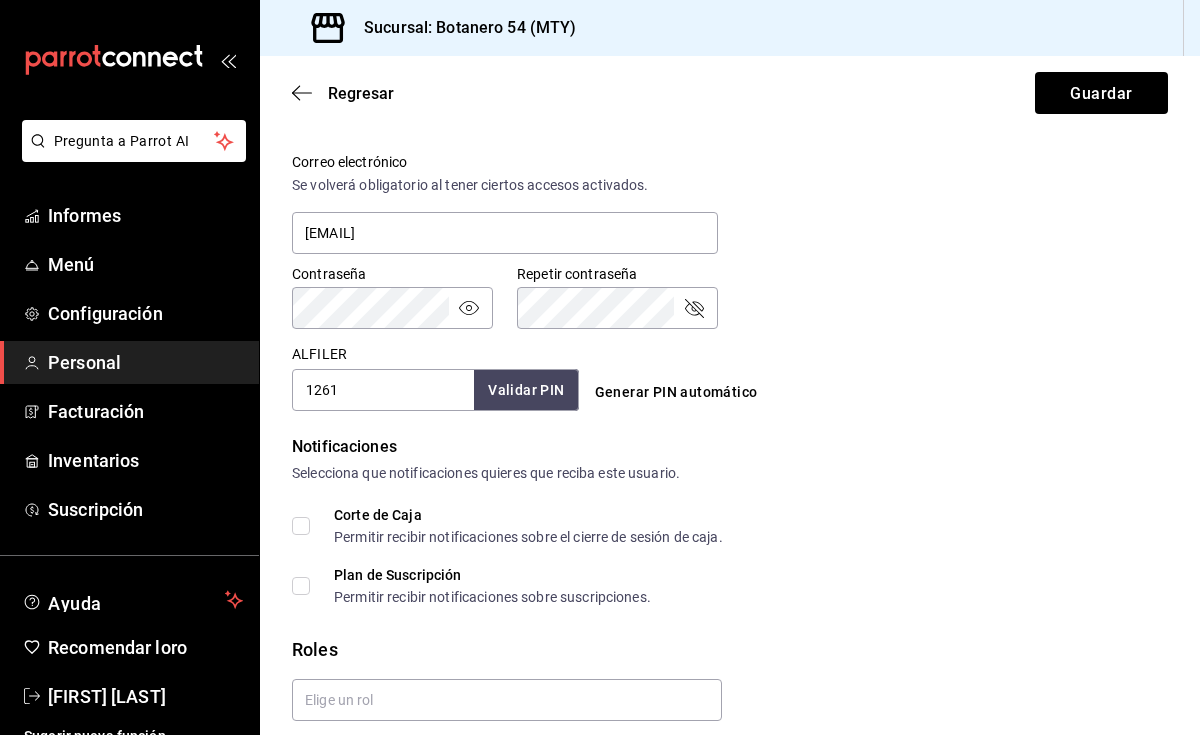 click on "Corte de Caja Permitir recibir notificaciones sobre el cierre de sesión de caja." at bounding box center (301, 526) 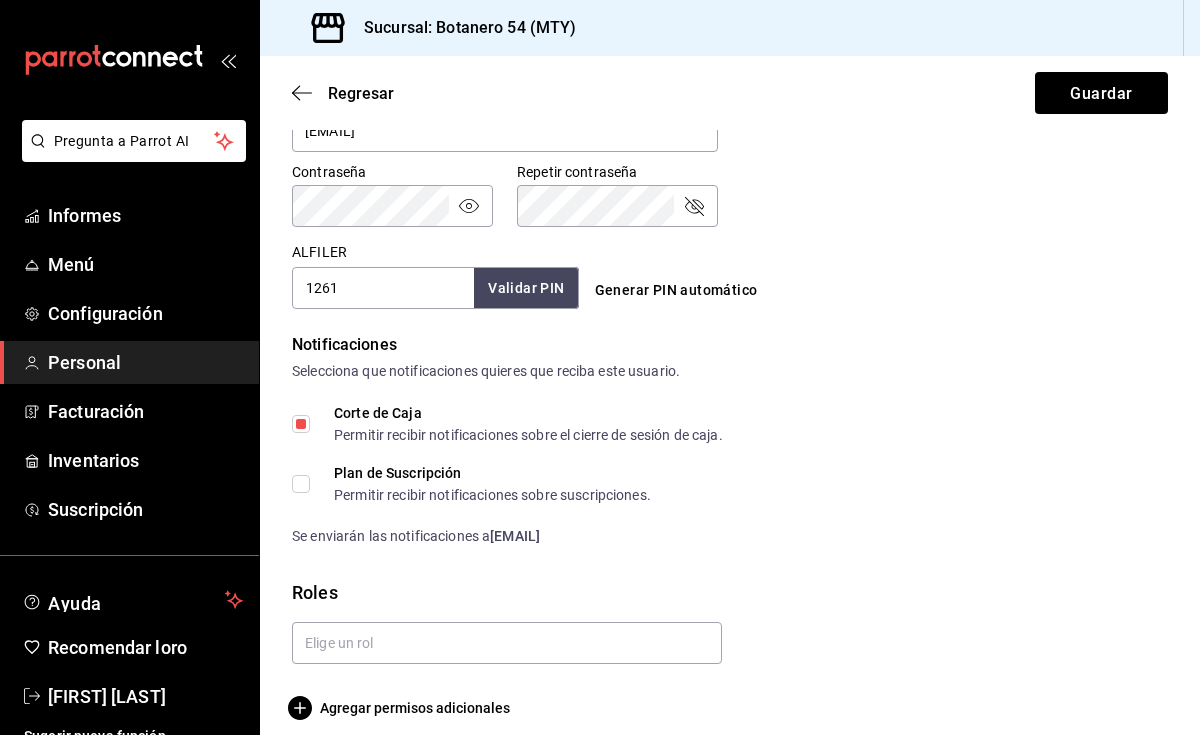 scroll, scrollTop: 848, scrollLeft: 0, axis: vertical 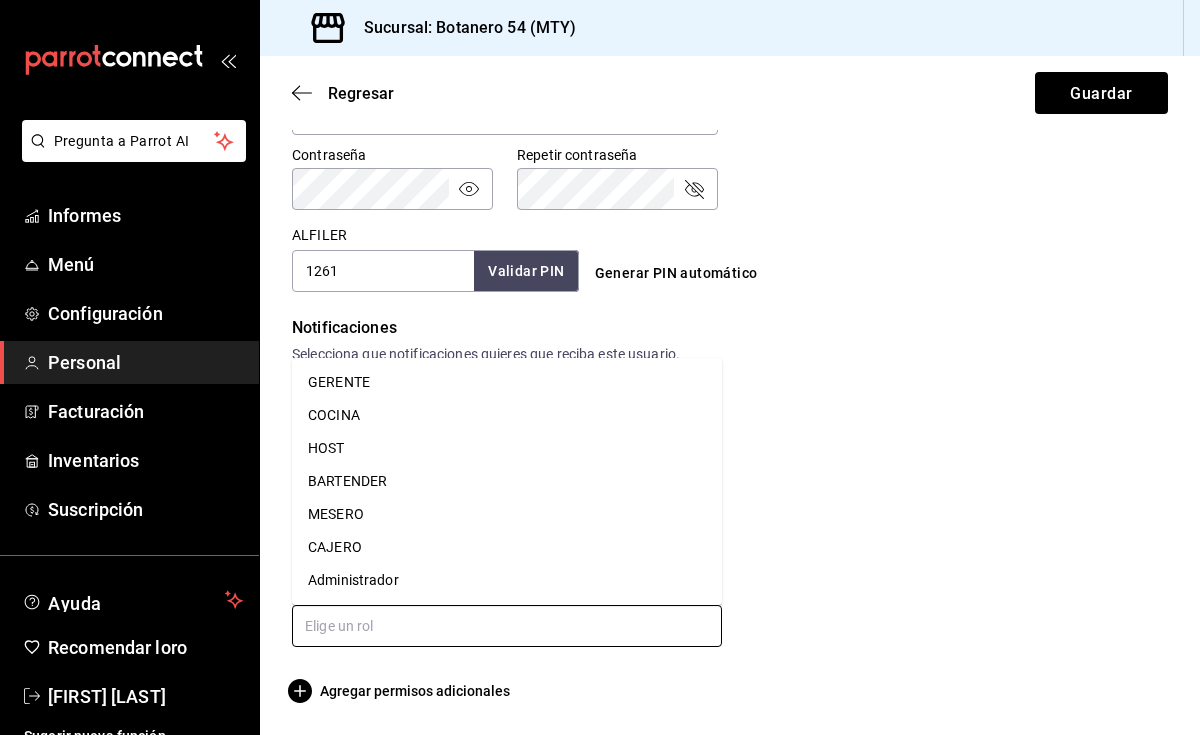 click at bounding box center (507, 626) 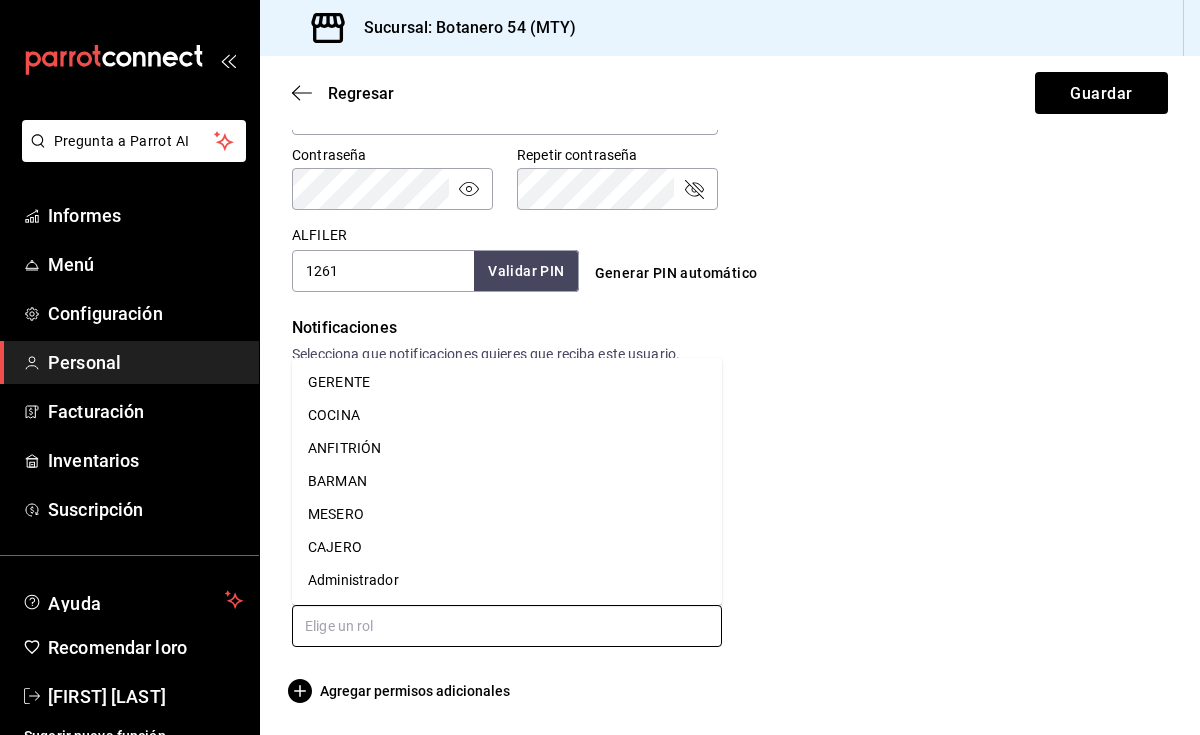 click on "Administrador" at bounding box center [507, 580] 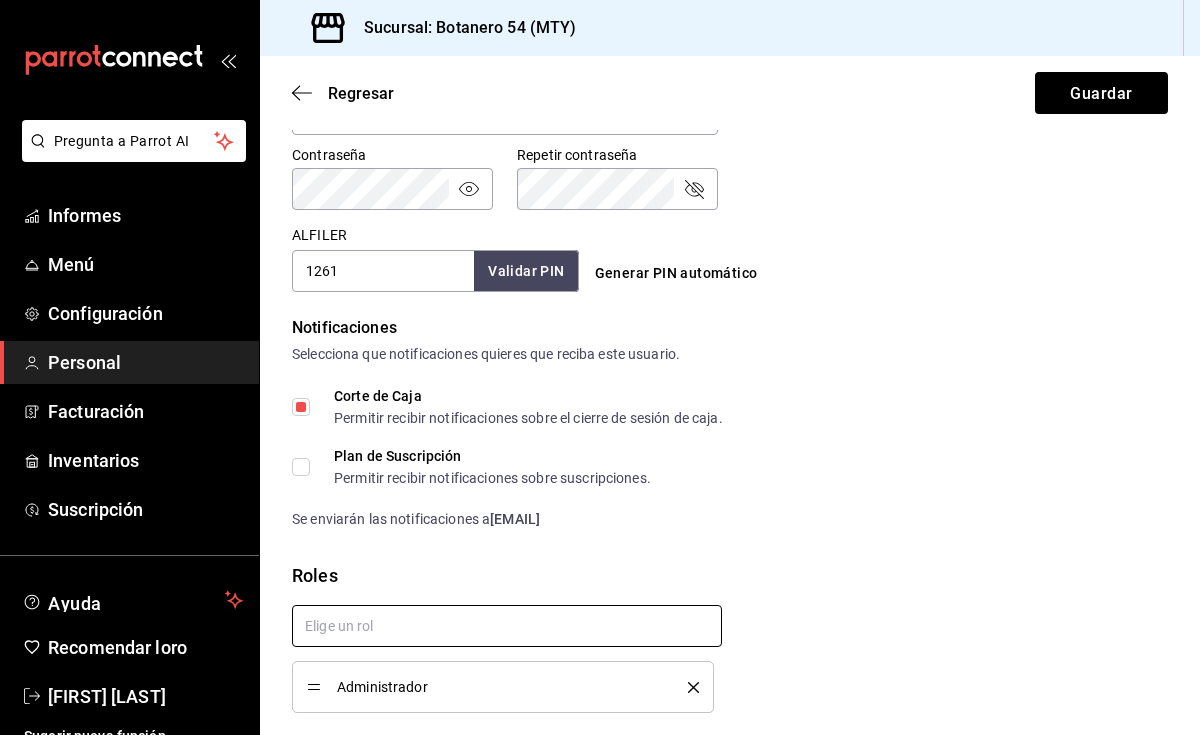 checkbox on "true" 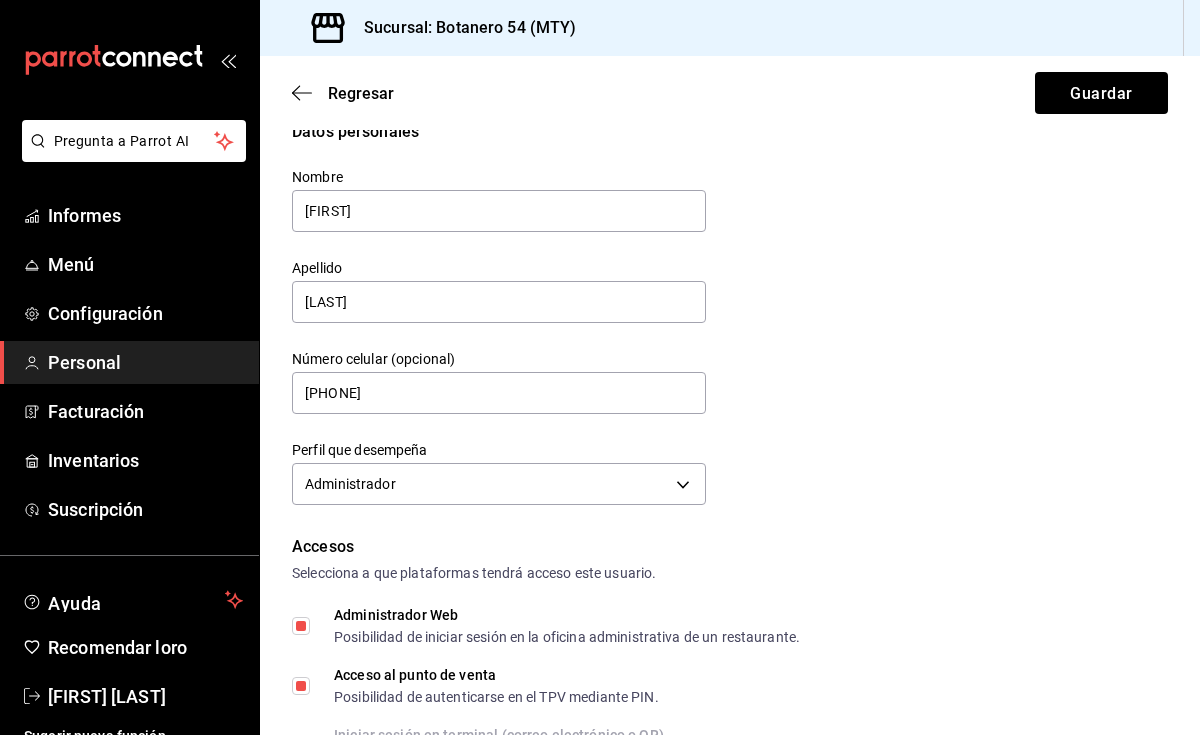 scroll, scrollTop: 0, scrollLeft: 0, axis: both 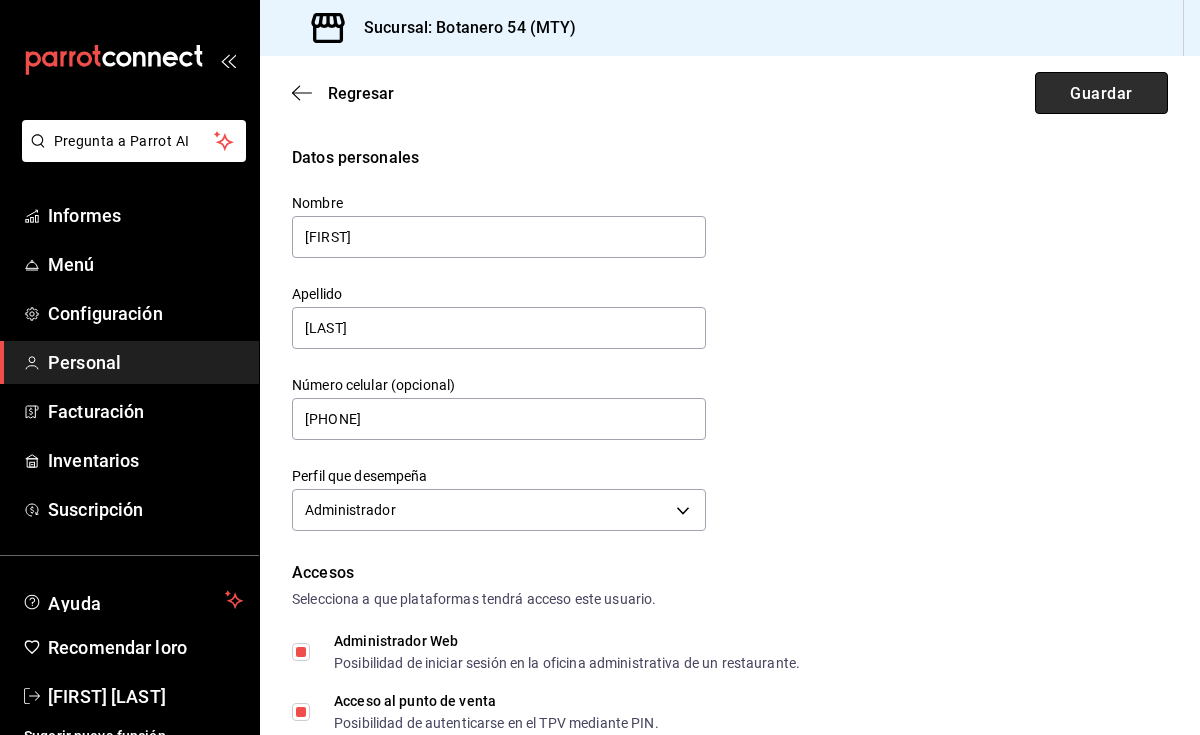 click on "Guardar" at bounding box center (1101, 92) 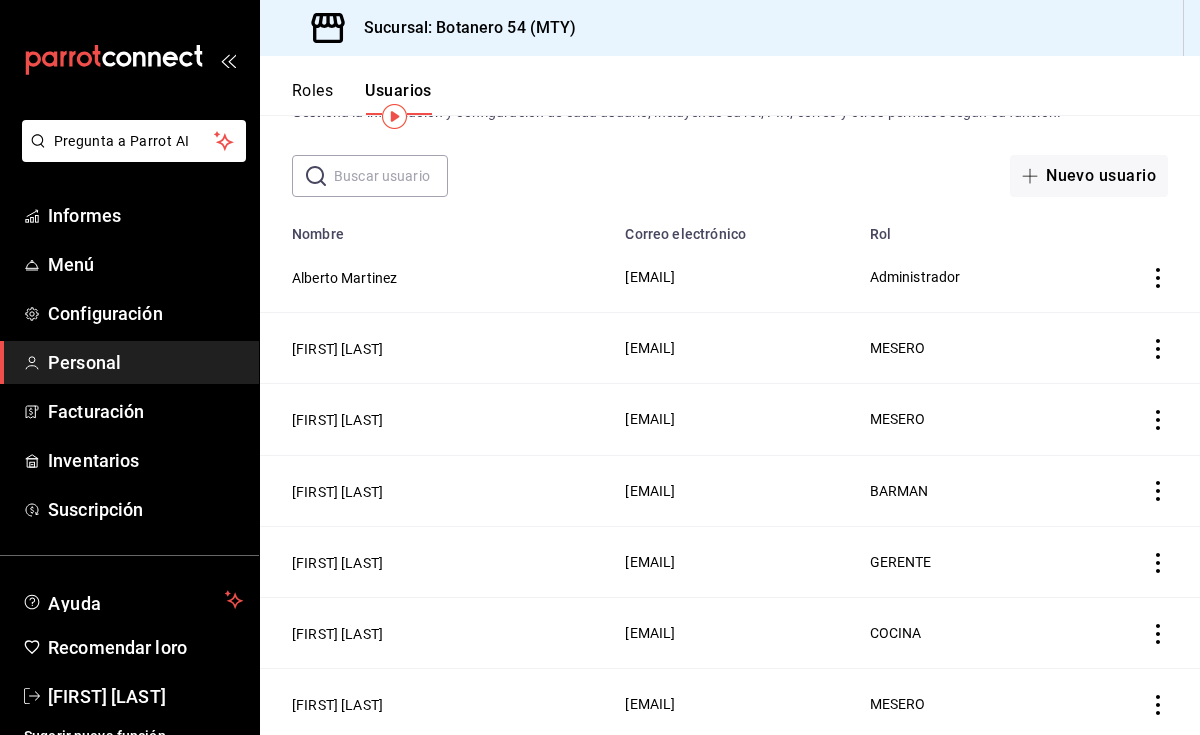 scroll, scrollTop: 0, scrollLeft: 0, axis: both 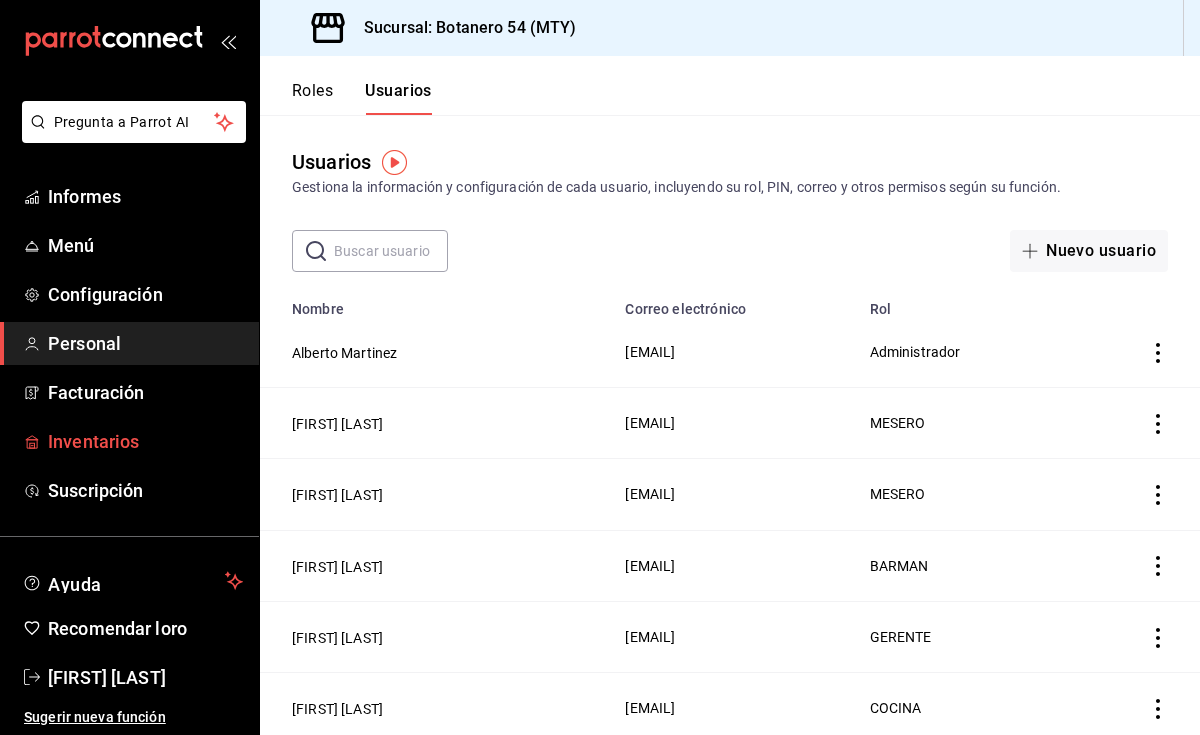 click on "Inventarios" at bounding box center [93, 441] 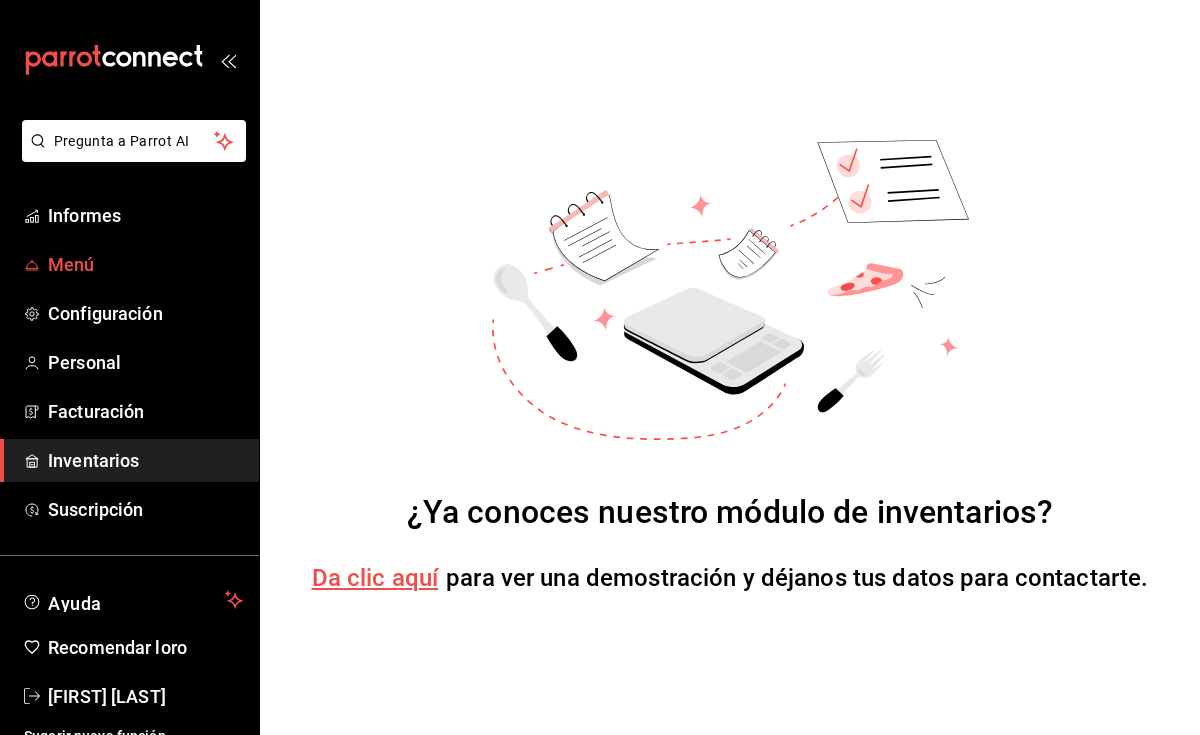 click on "Menú" at bounding box center [71, 264] 